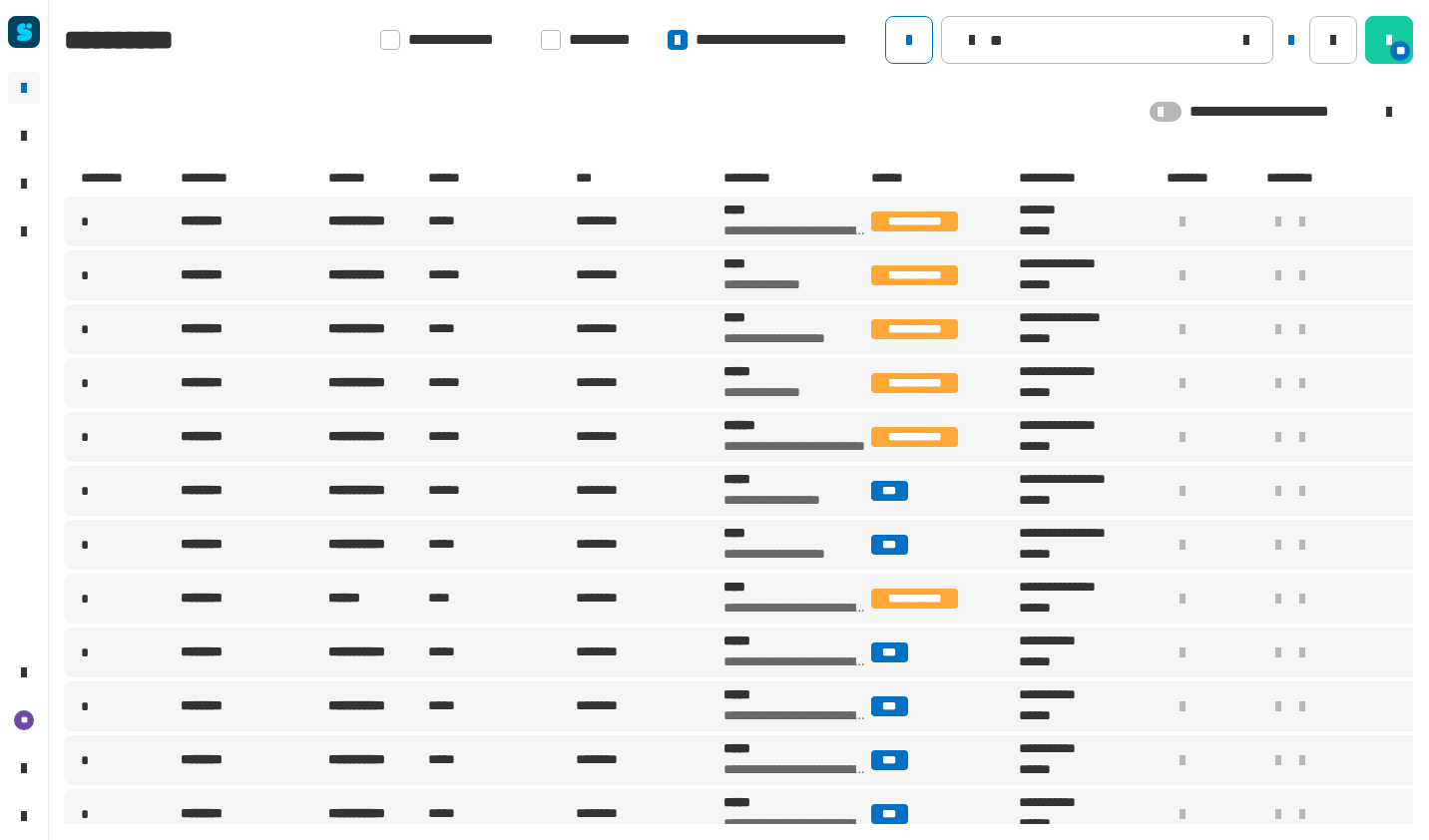 scroll, scrollTop: 0, scrollLeft: 0, axis: both 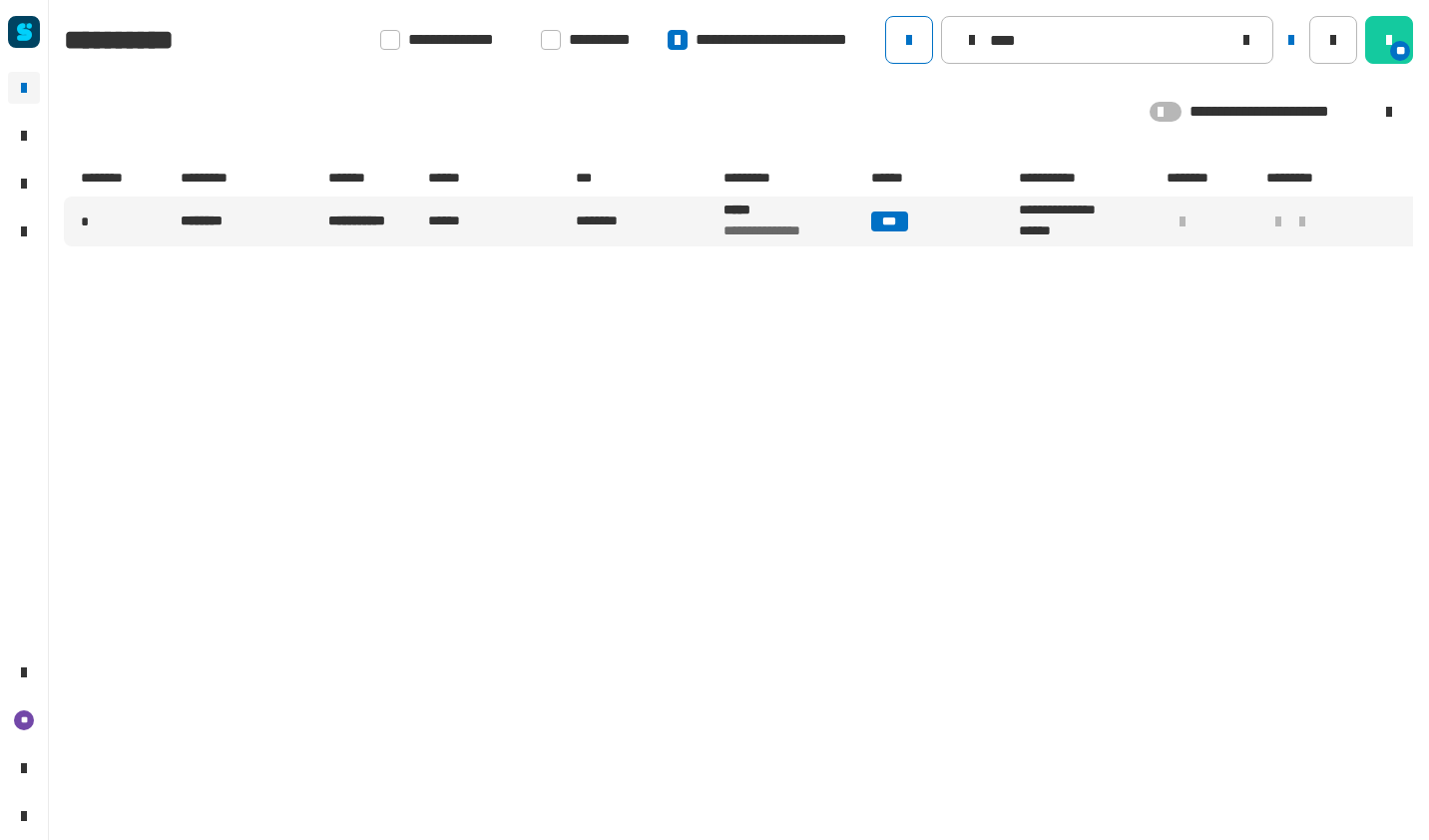 type on "****" 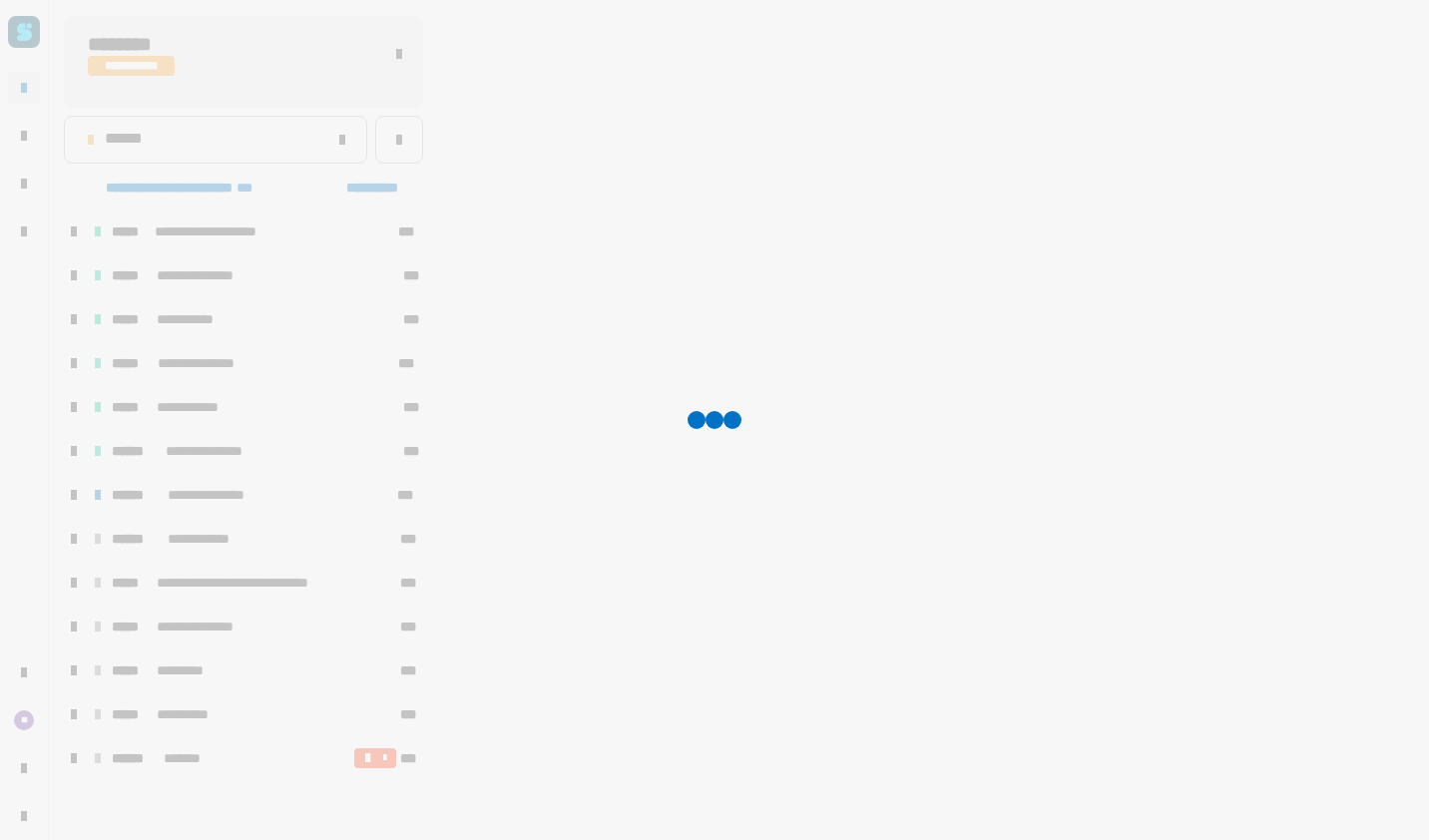 scroll, scrollTop: 23, scrollLeft: 0, axis: vertical 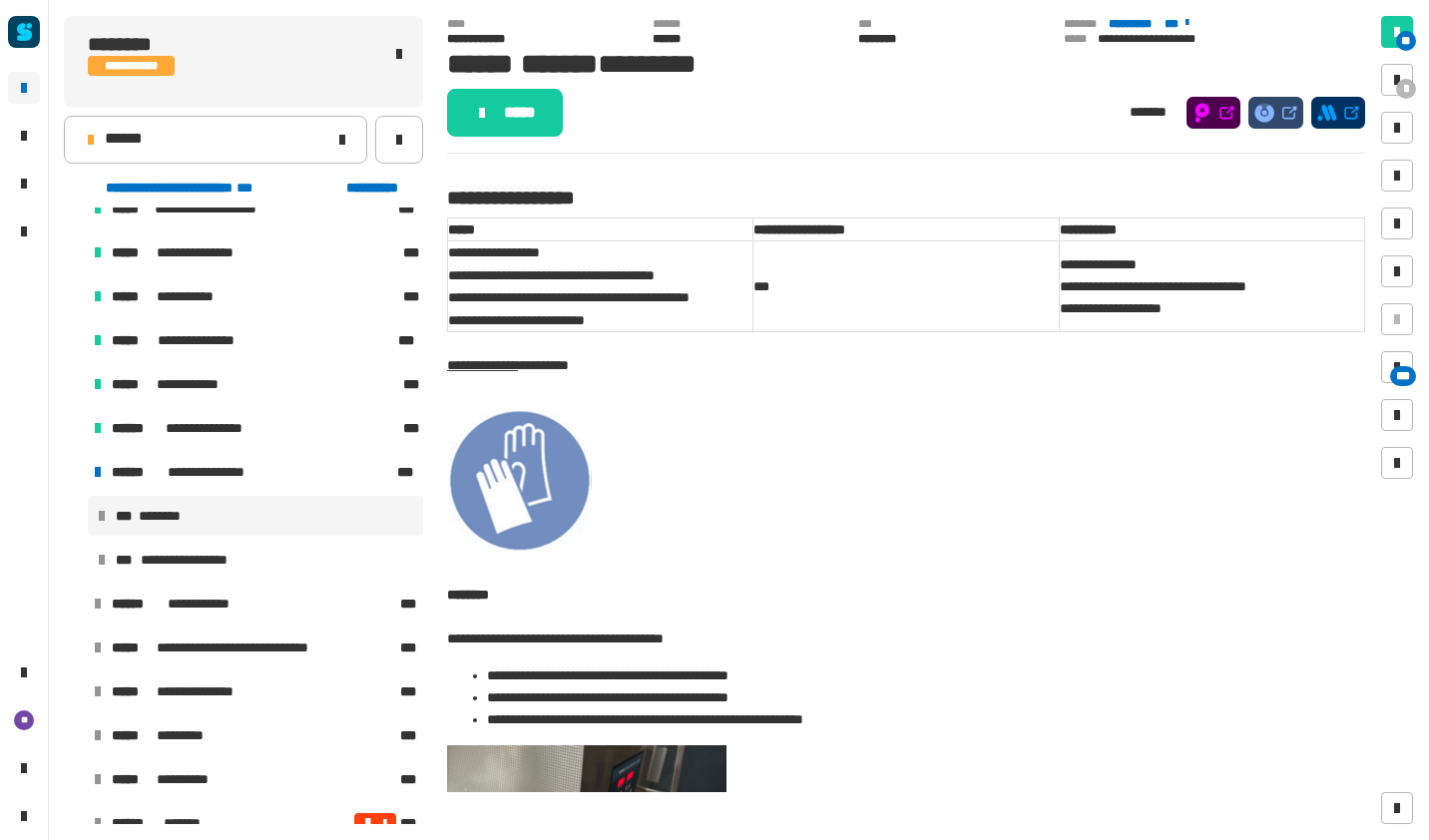 click on "*****" 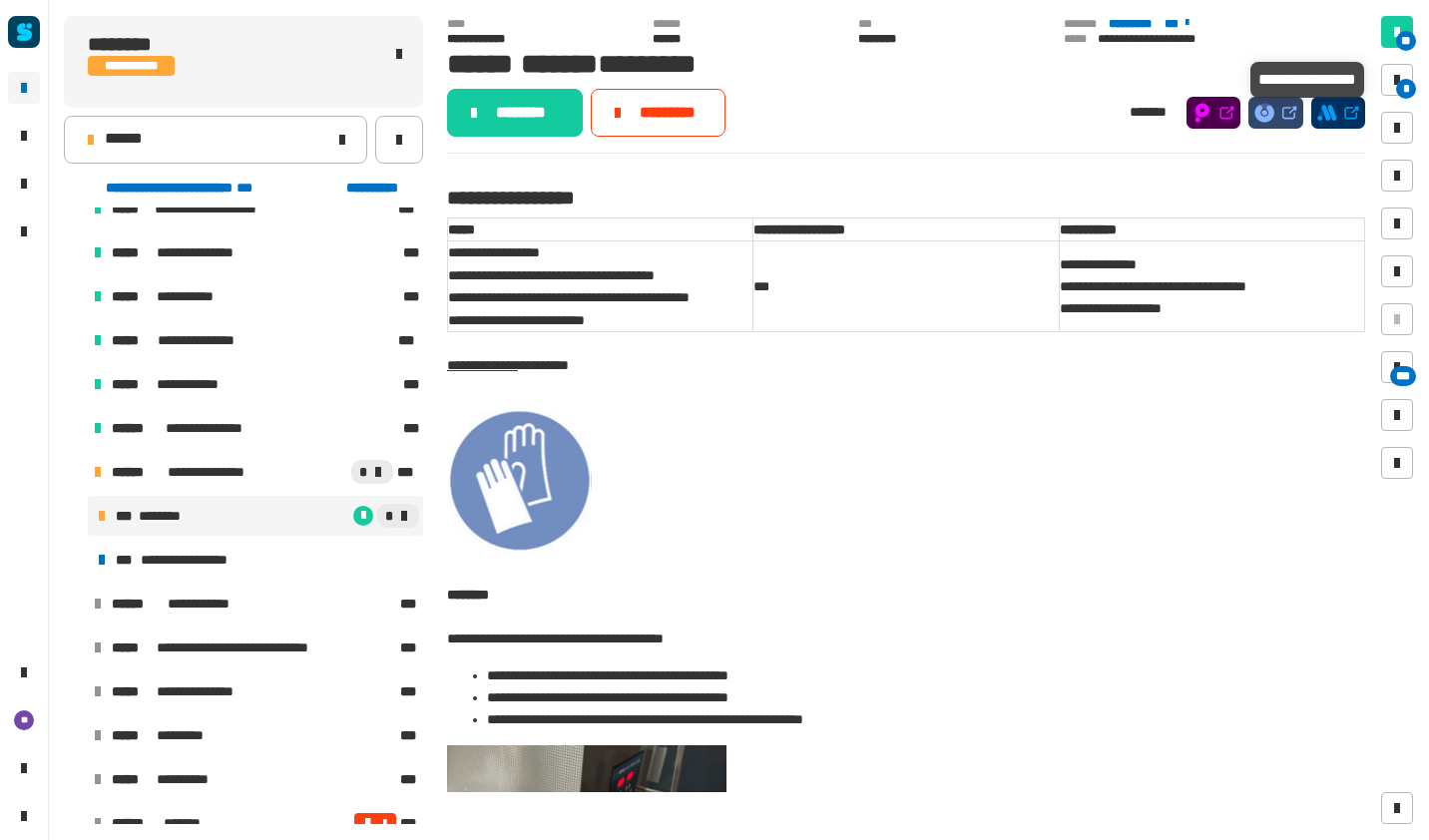 click on "*" at bounding box center (1406, 89) 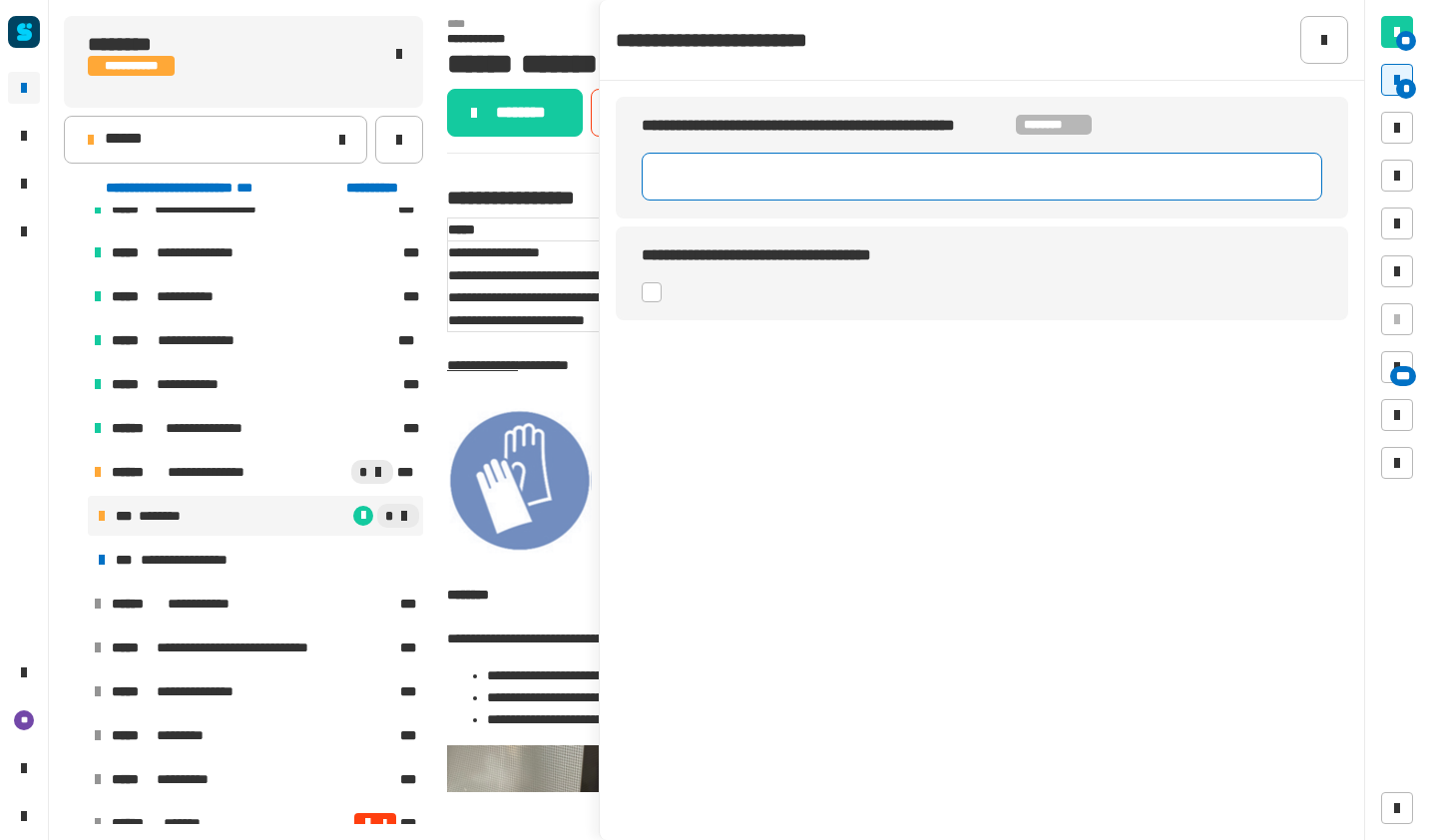 click 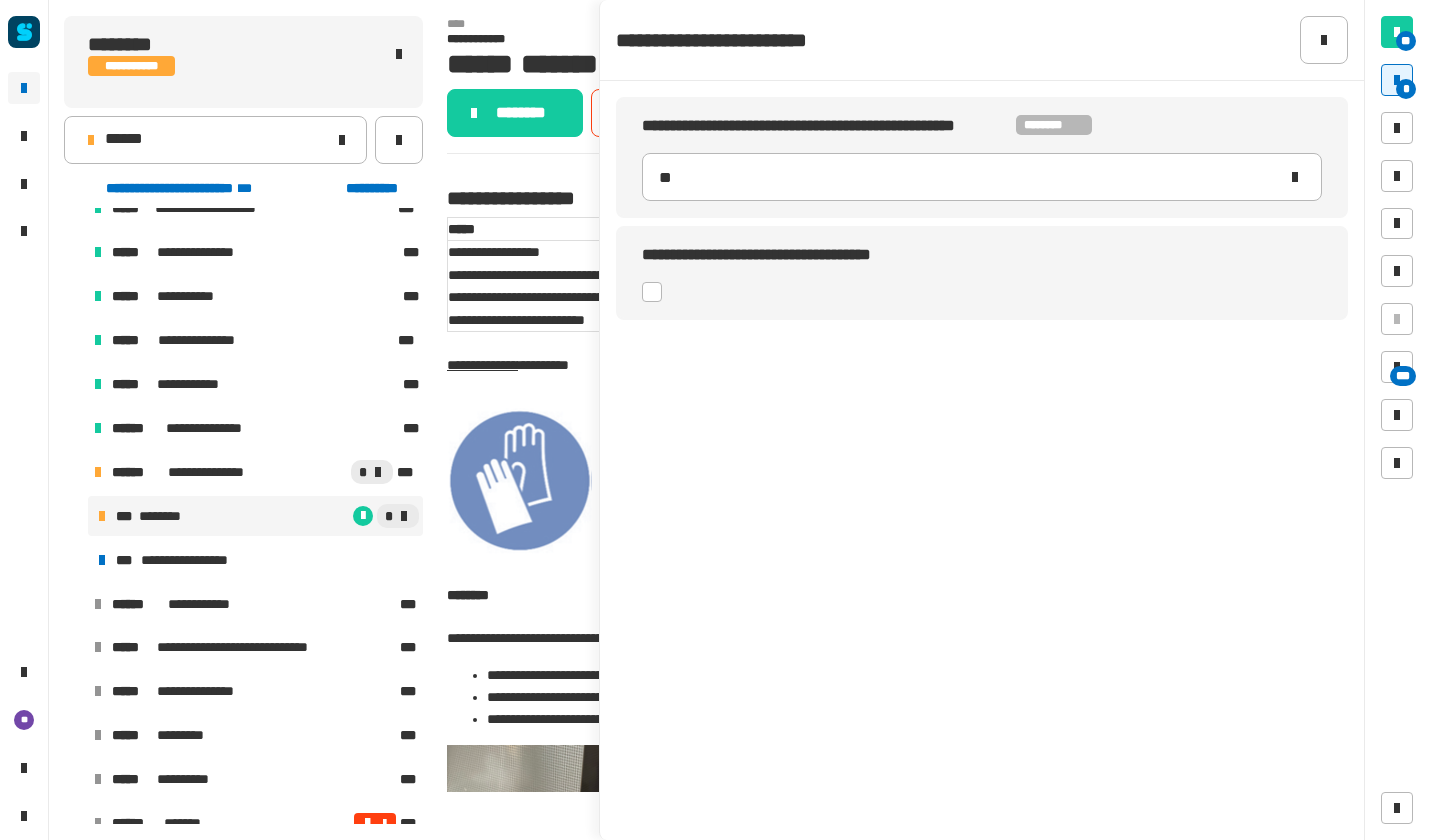 click 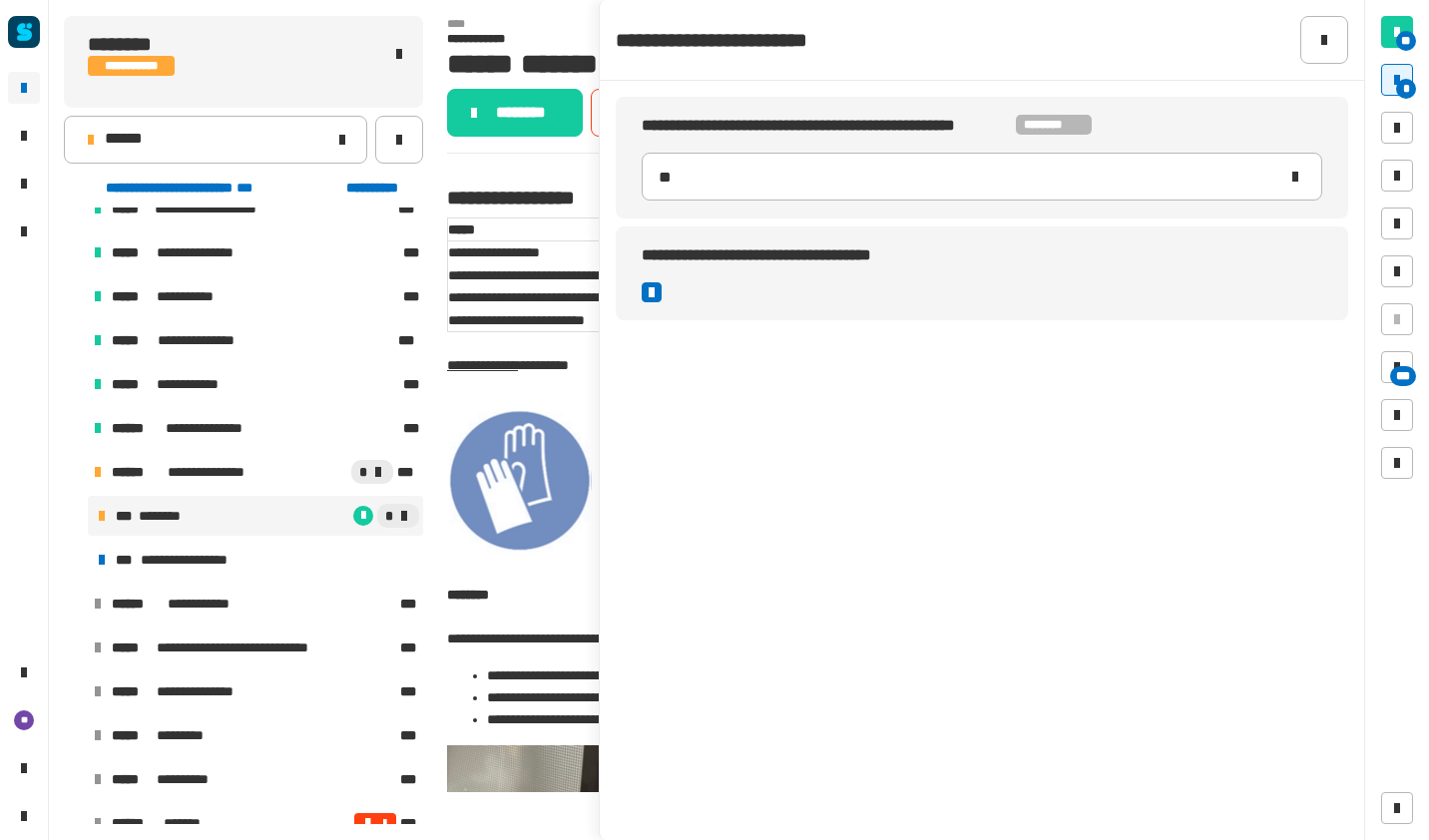 click on "********" 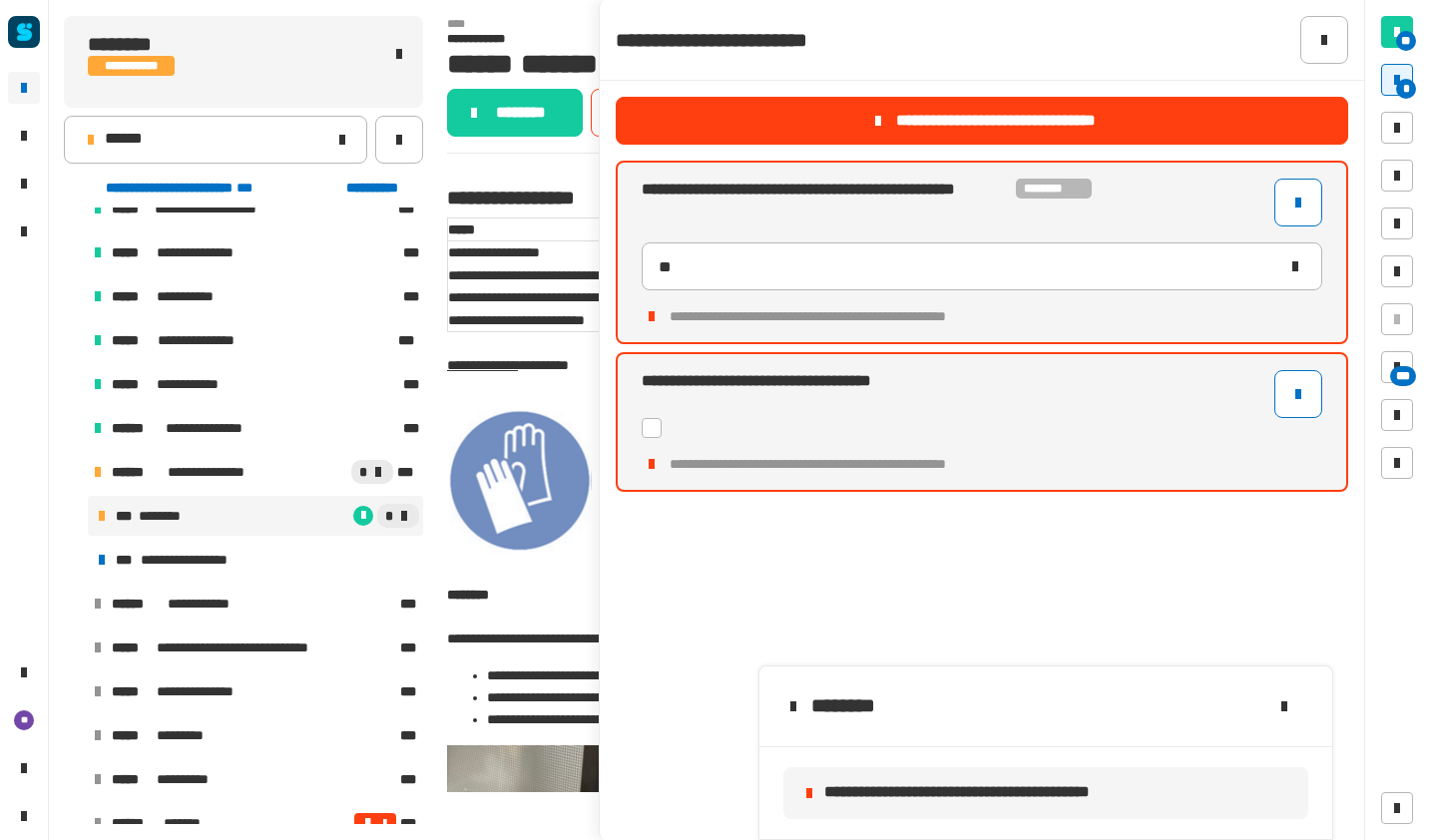 click 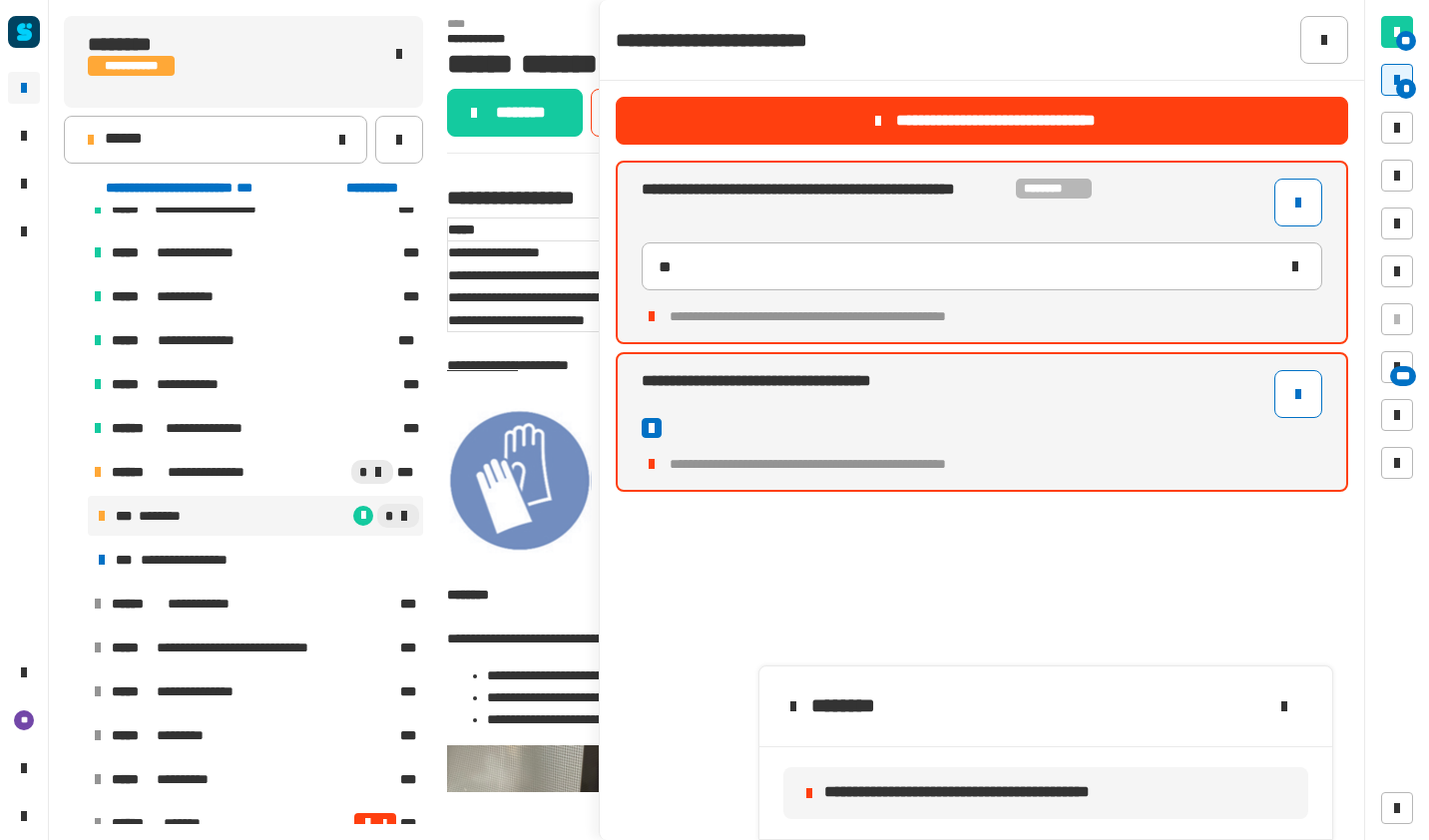 click on "********" 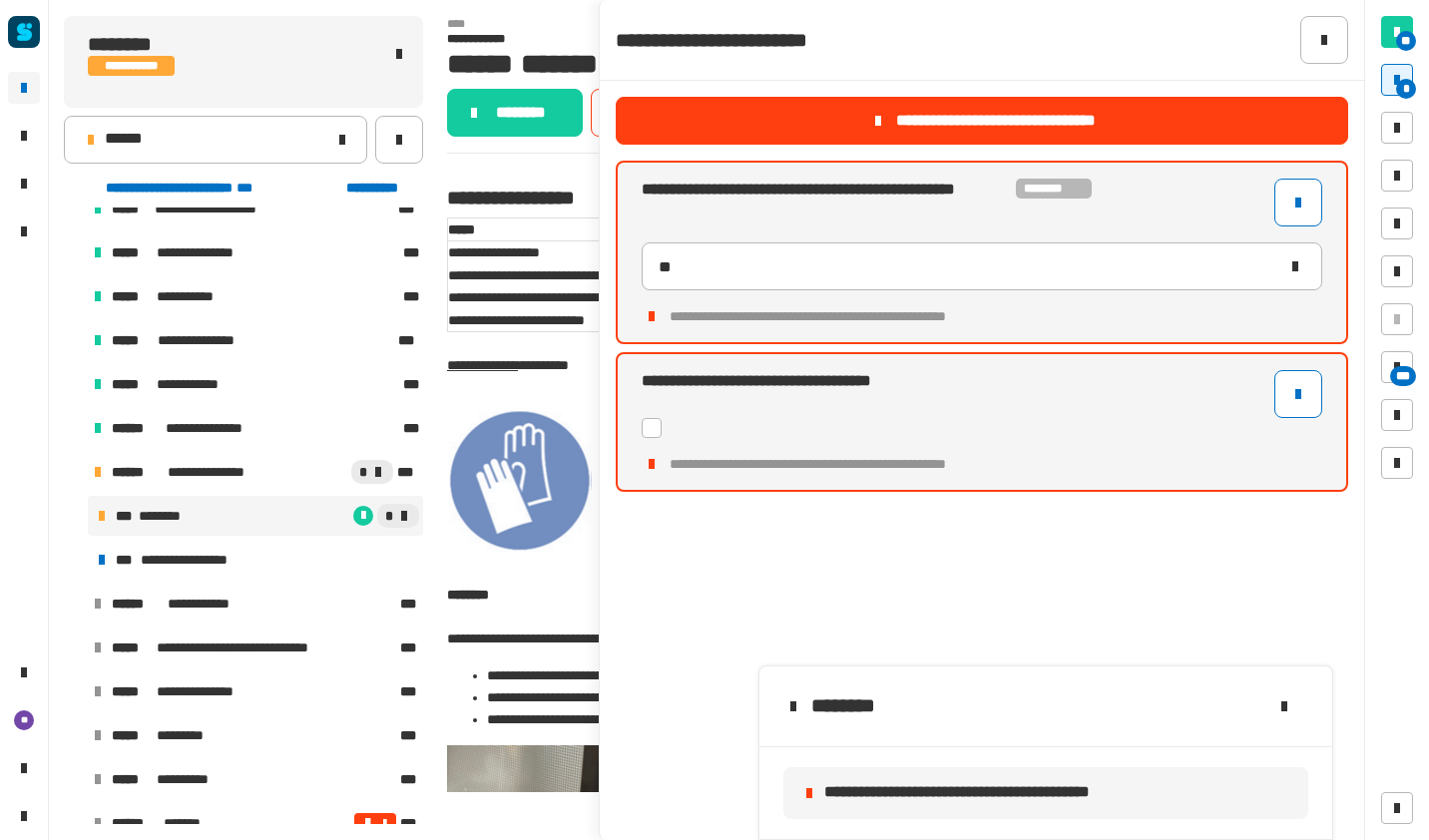 click on "********" 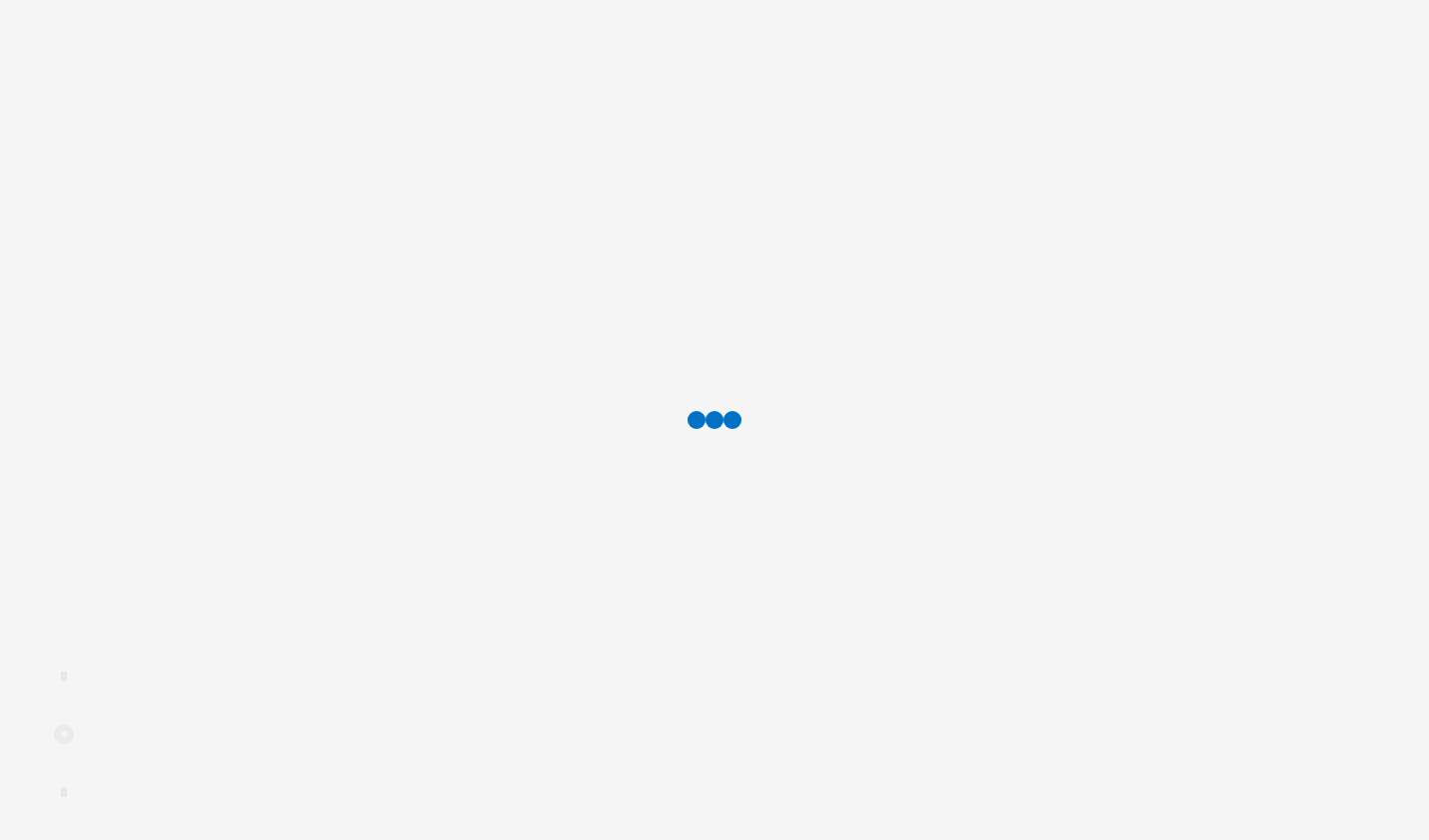 scroll, scrollTop: 0, scrollLeft: 0, axis: both 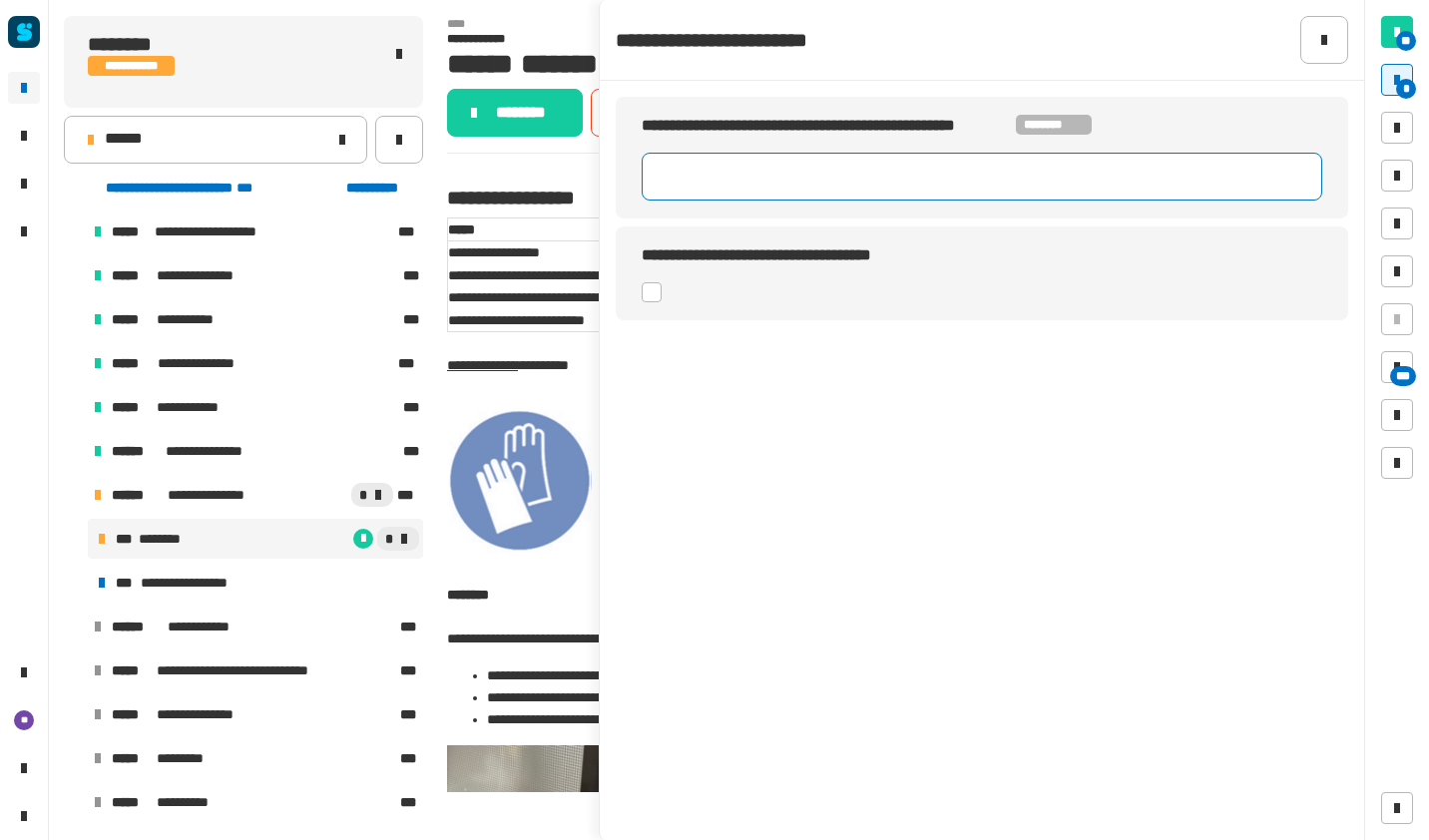 click 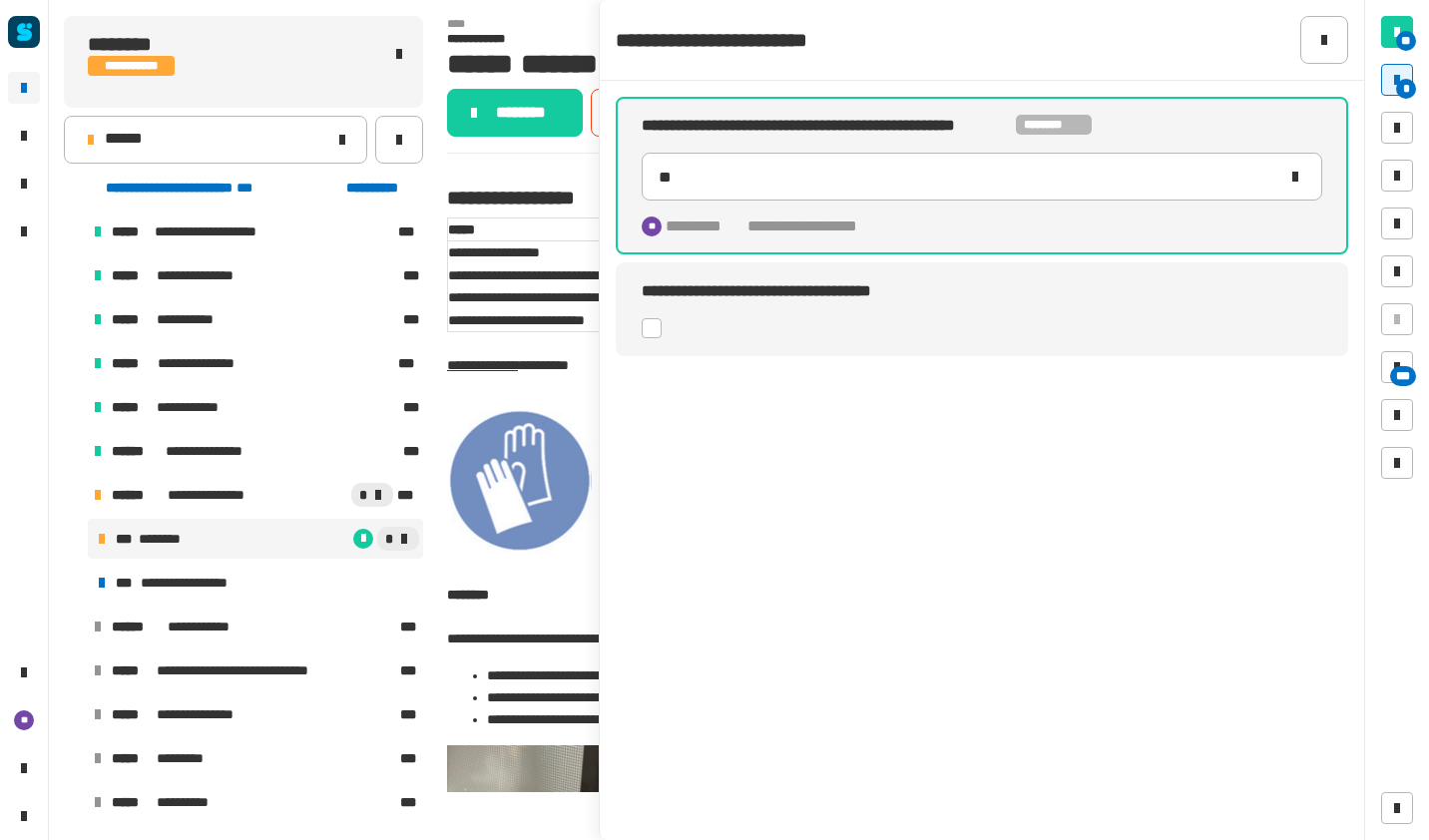 click 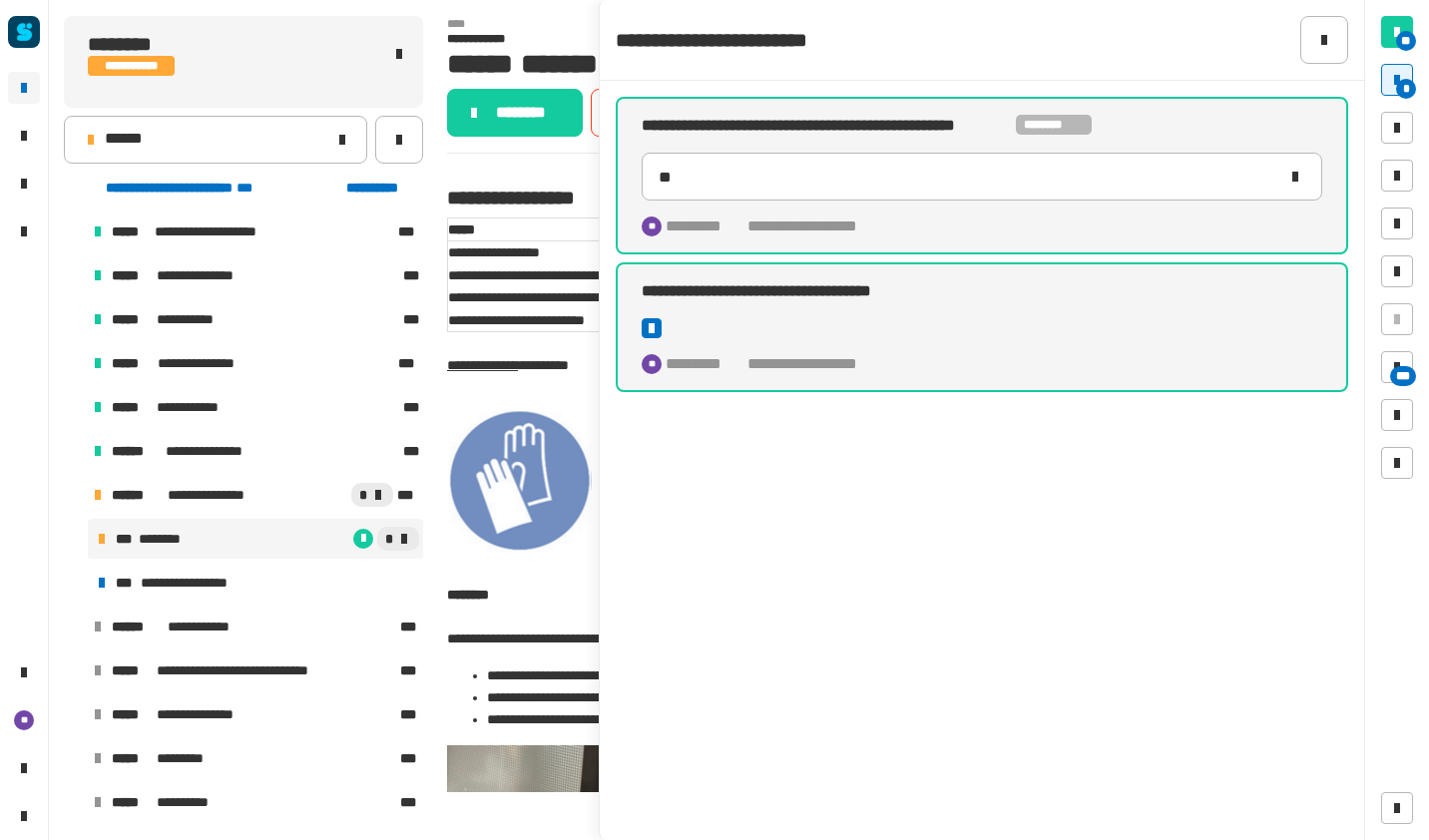click on "********" 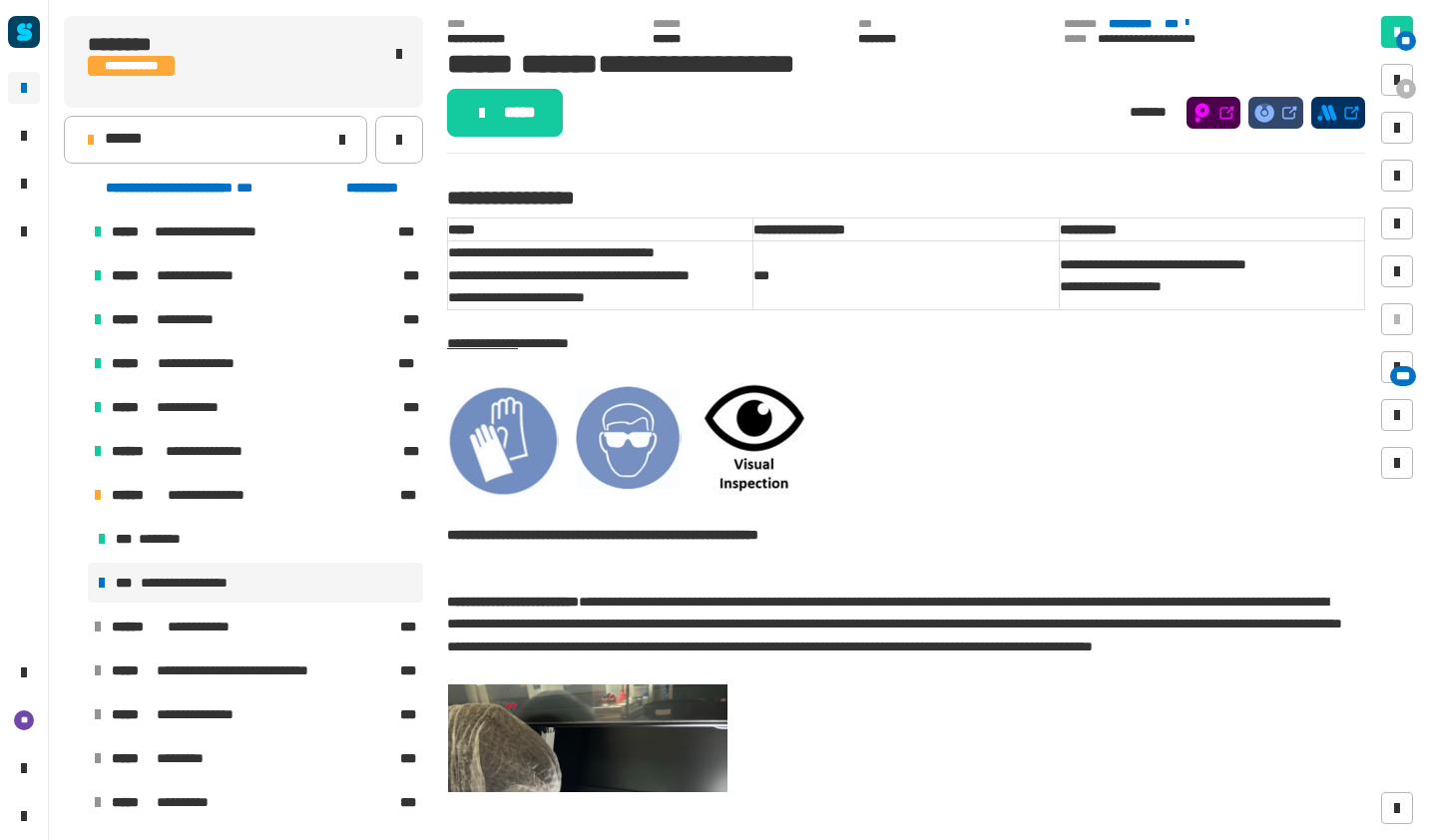 click 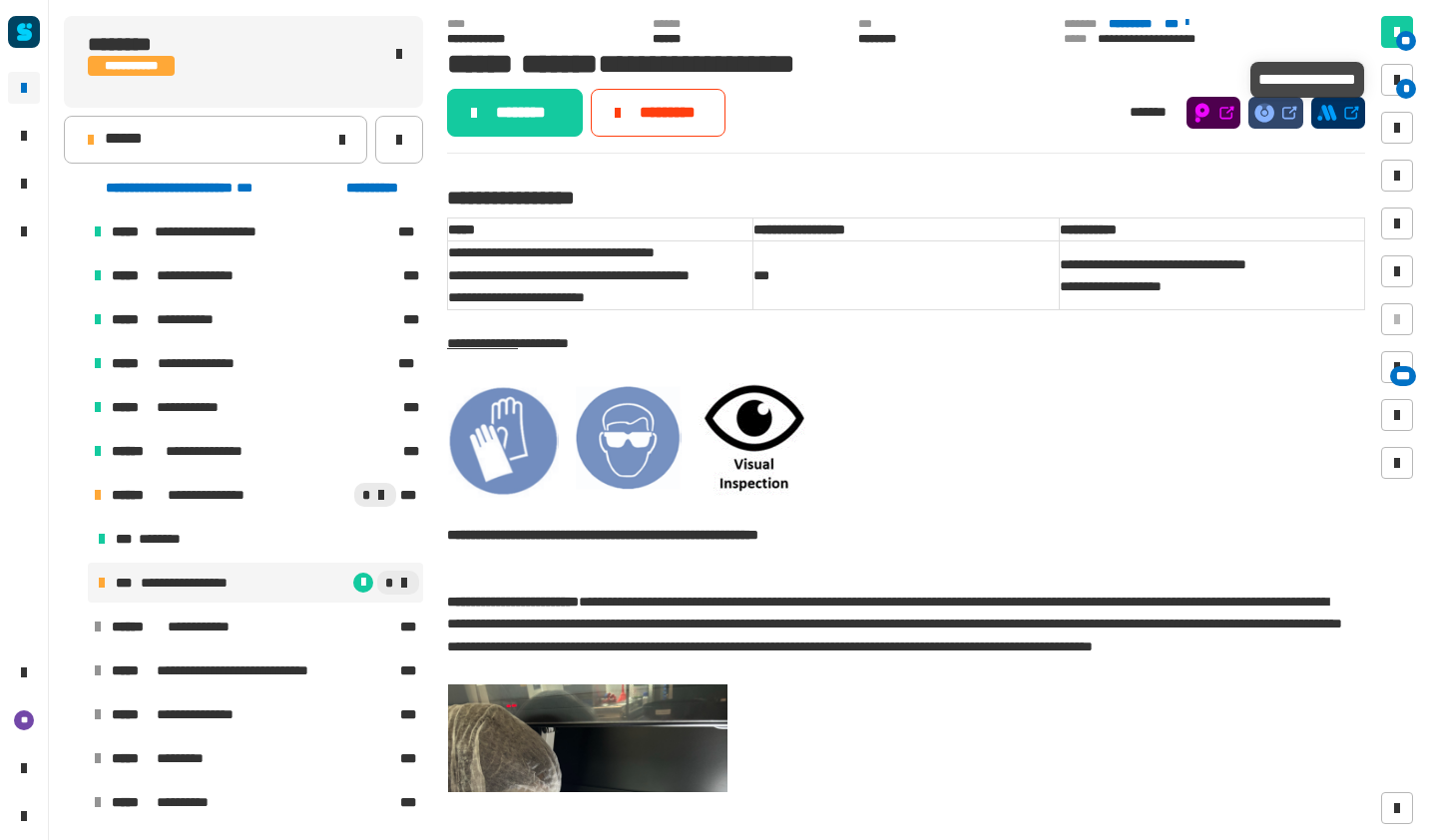 click at bounding box center (1397, 80) 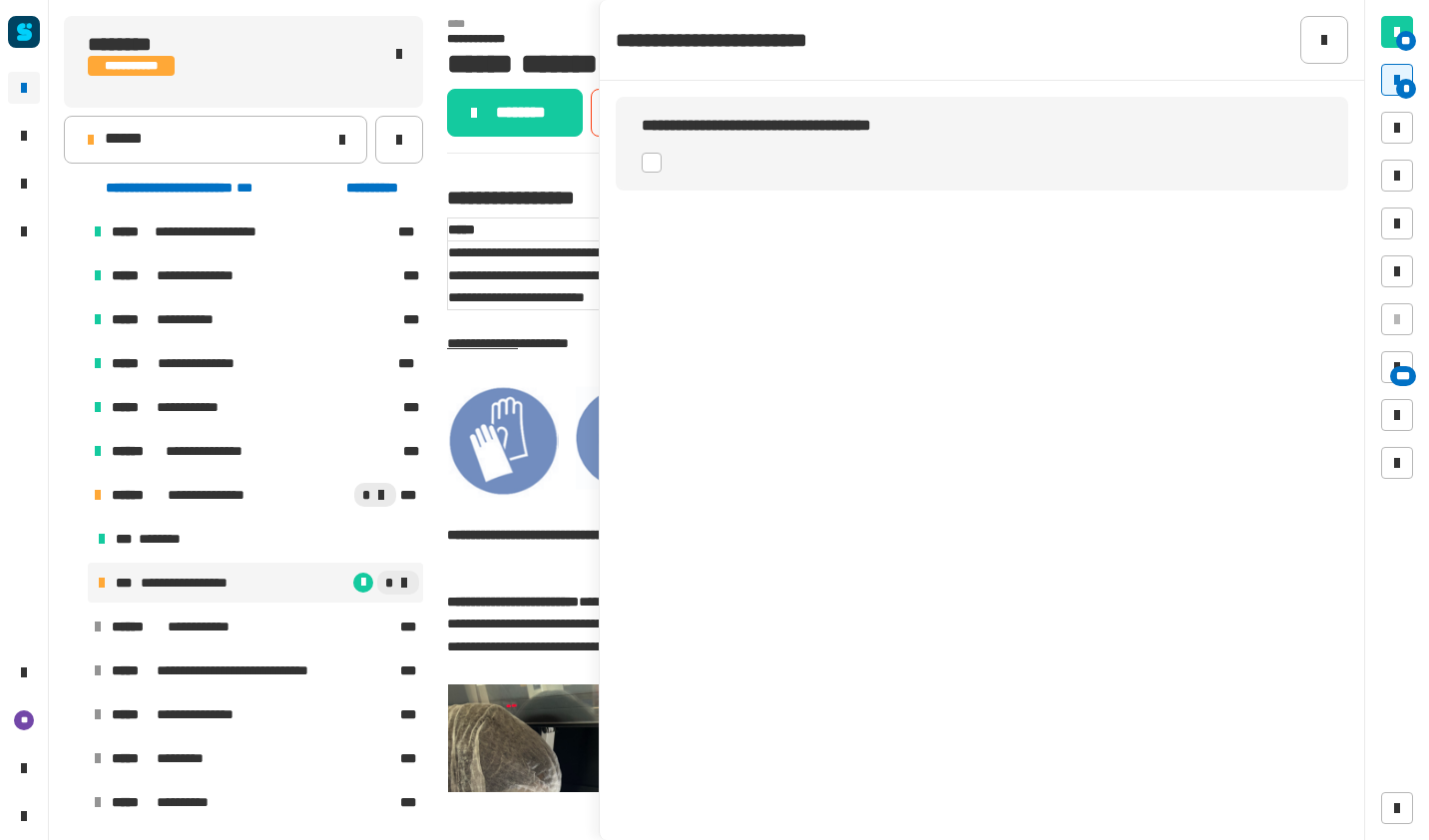 click 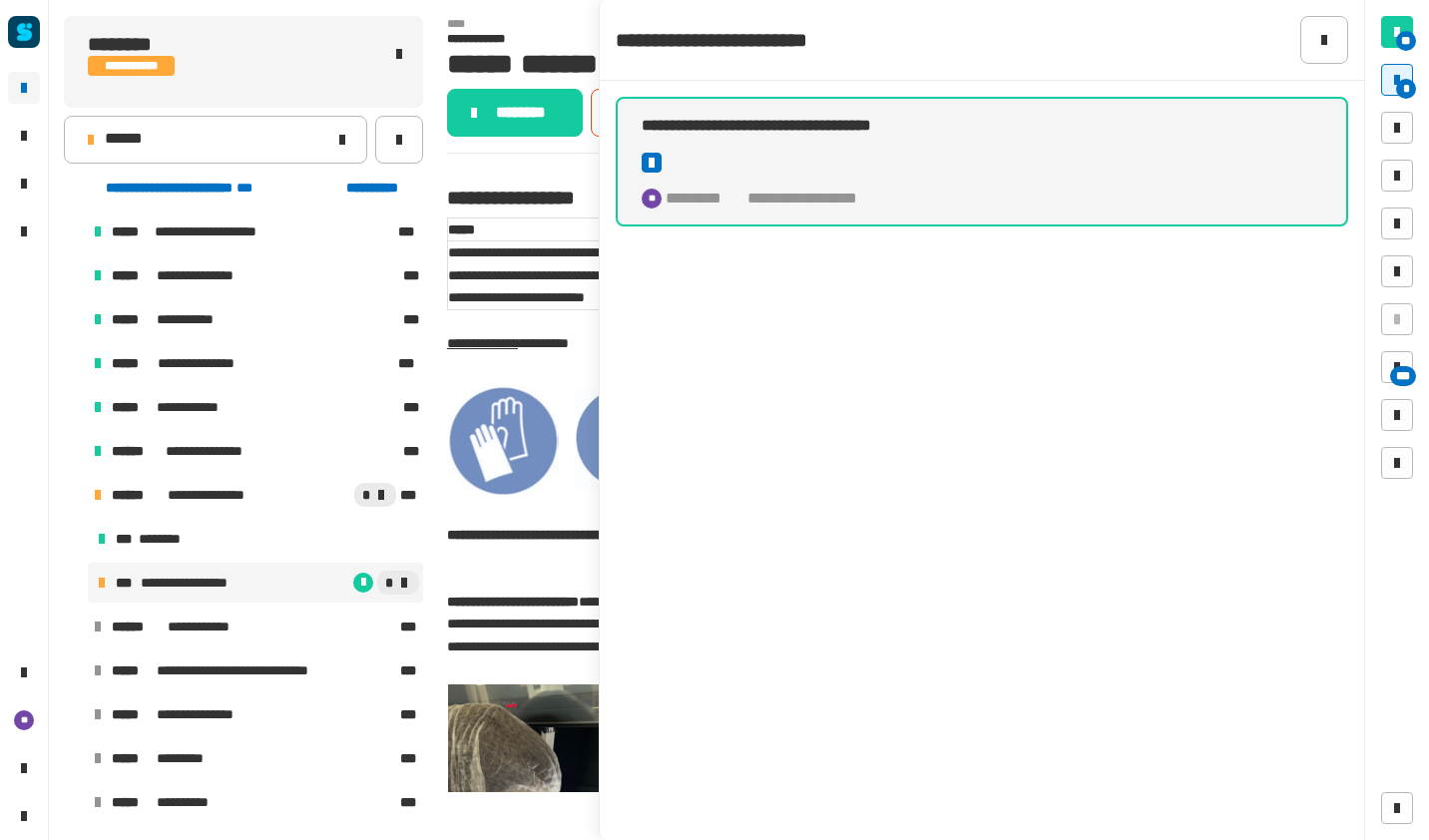 click on "********" 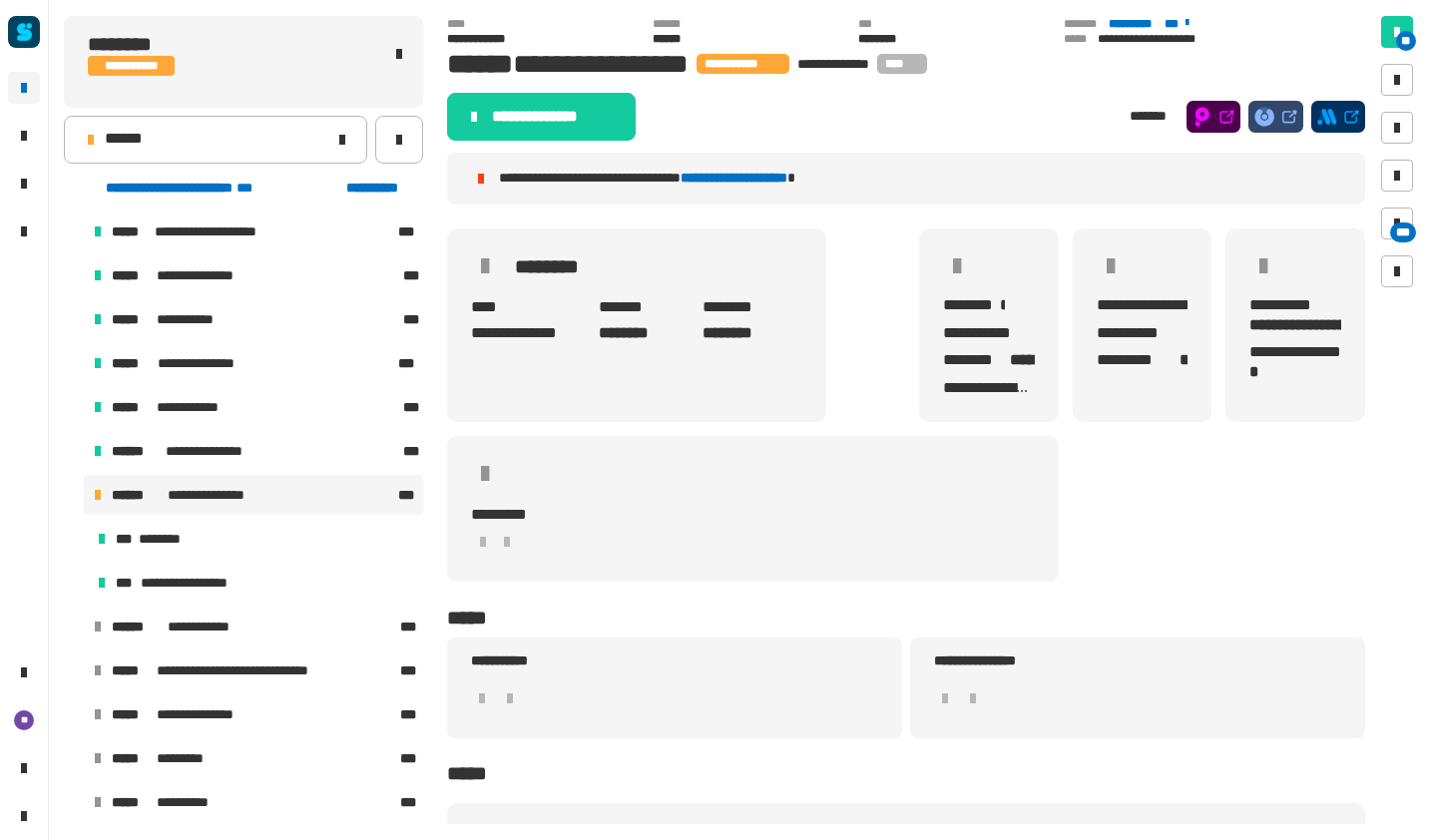 click on "**********" 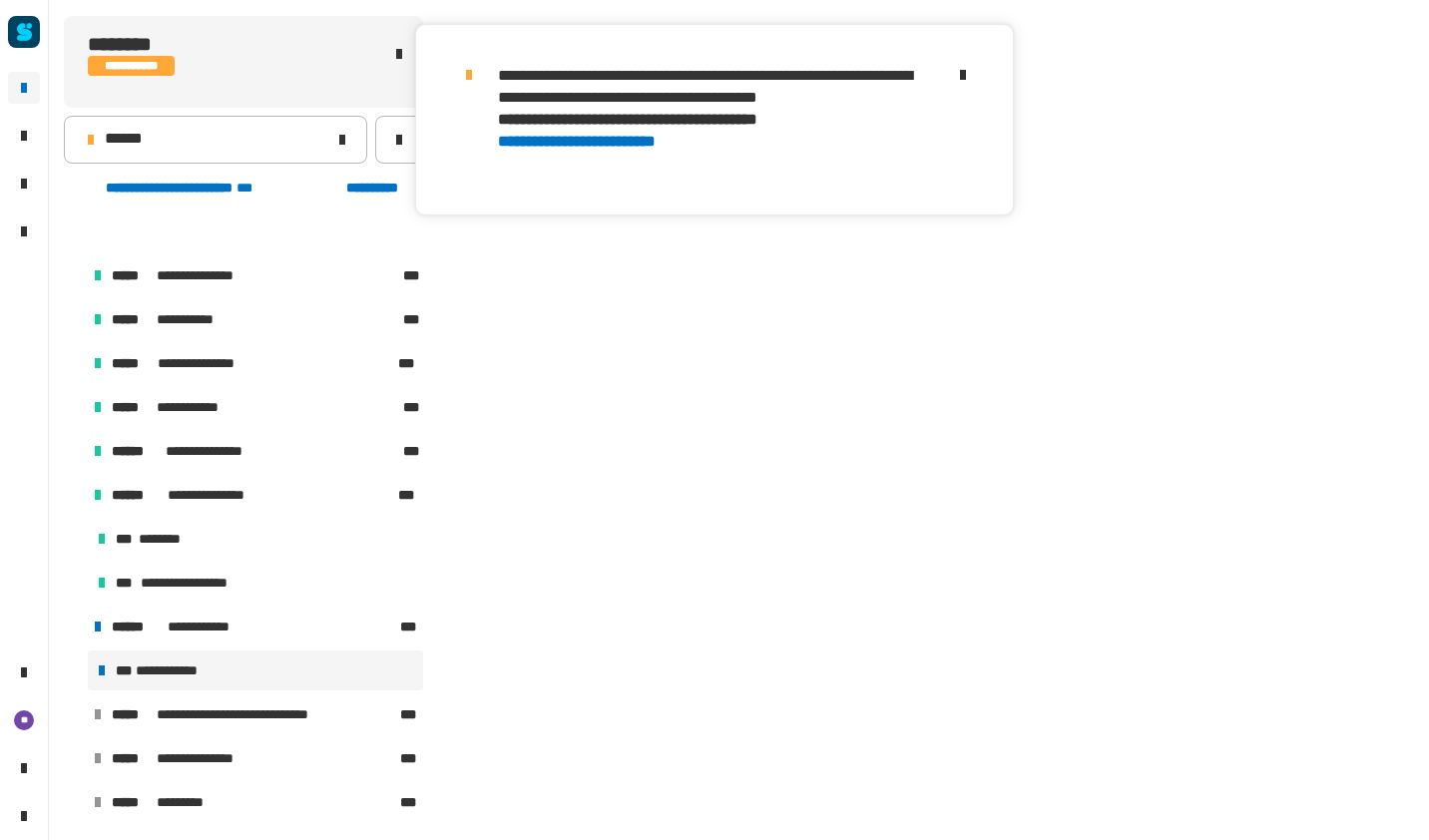 scroll, scrollTop: 86, scrollLeft: 0, axis: vertical 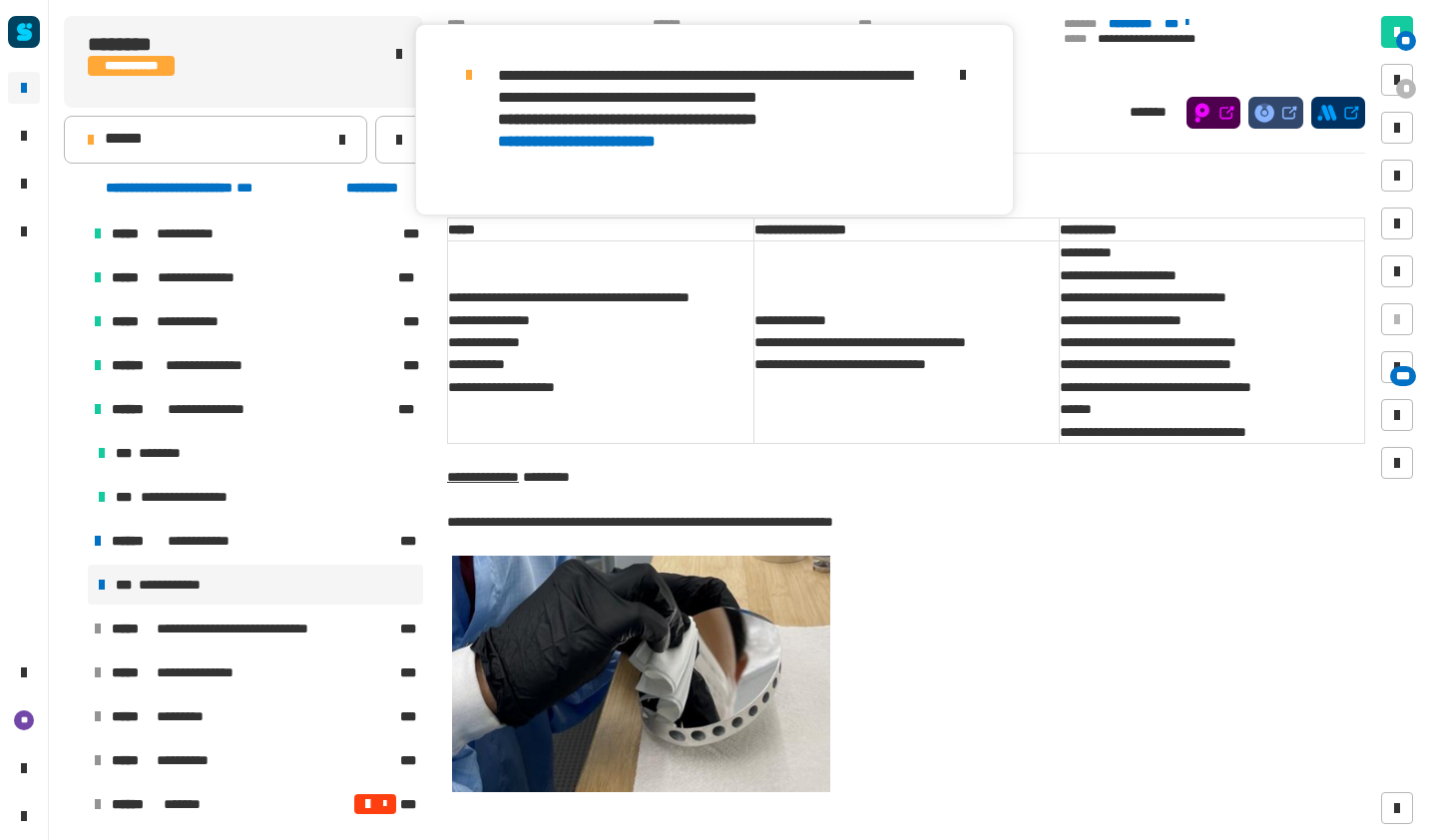 click 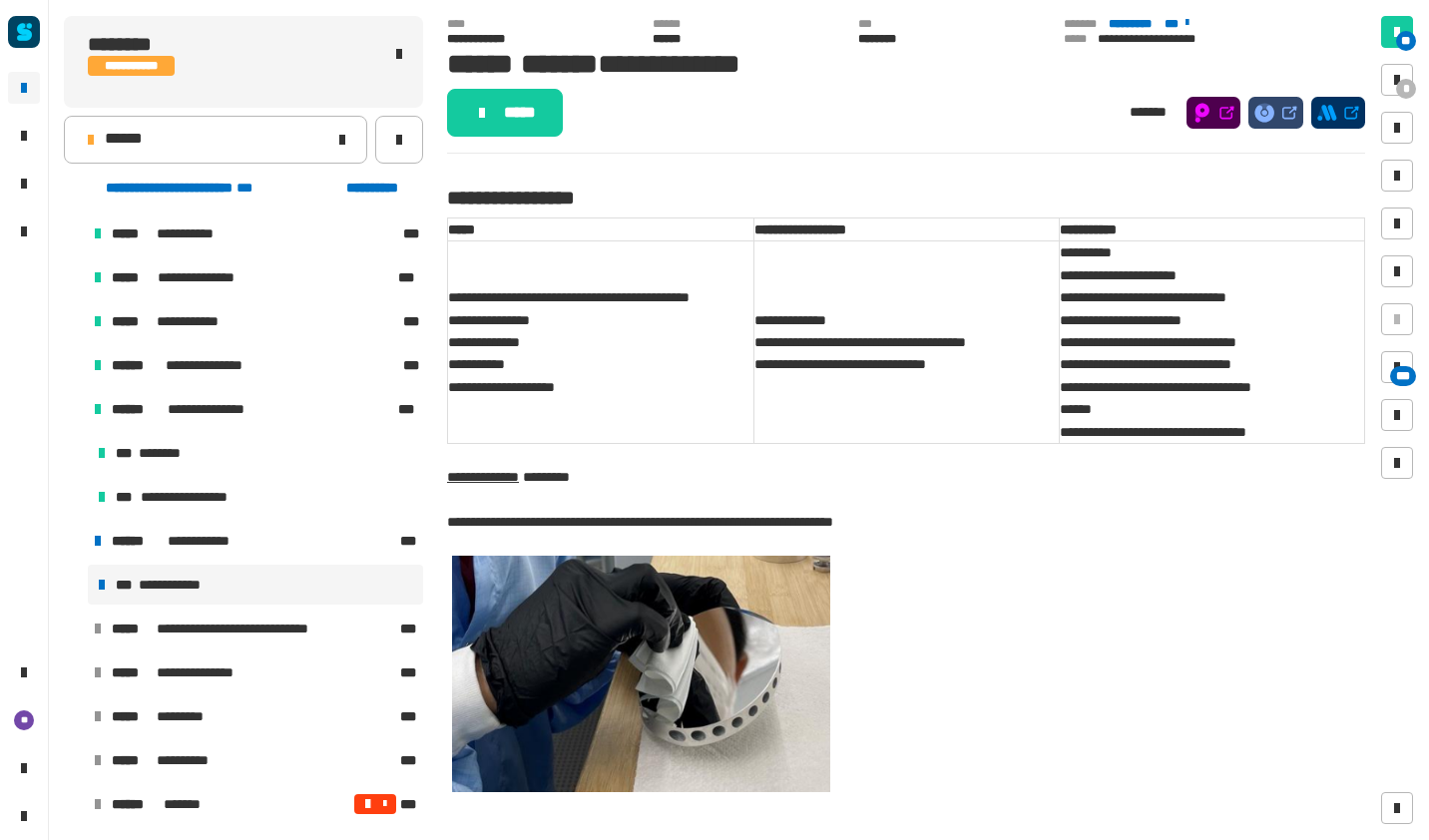 click on "*****" 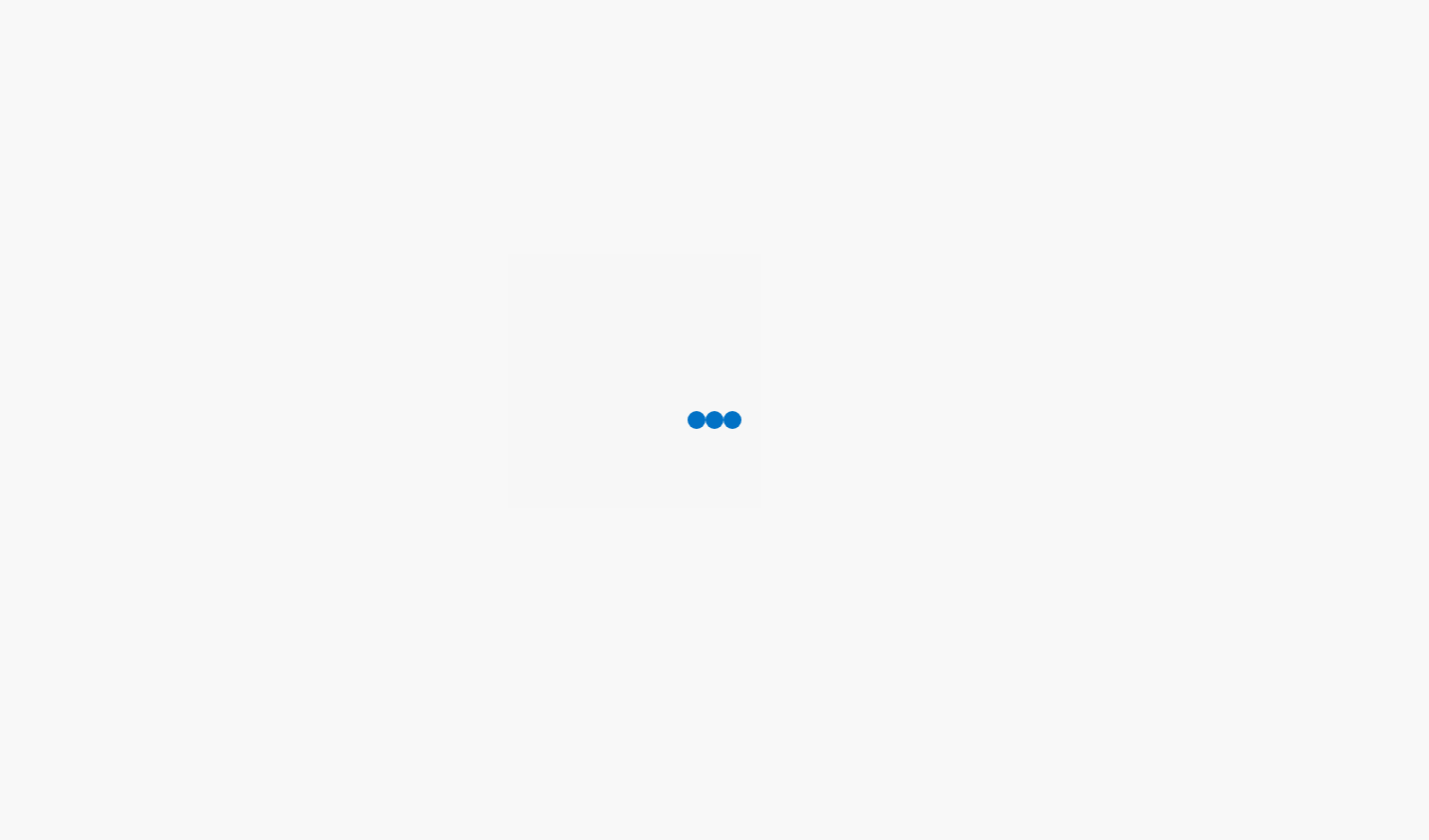 scroll, scrollTop: 0, scrollLeft: 0, axis: both 